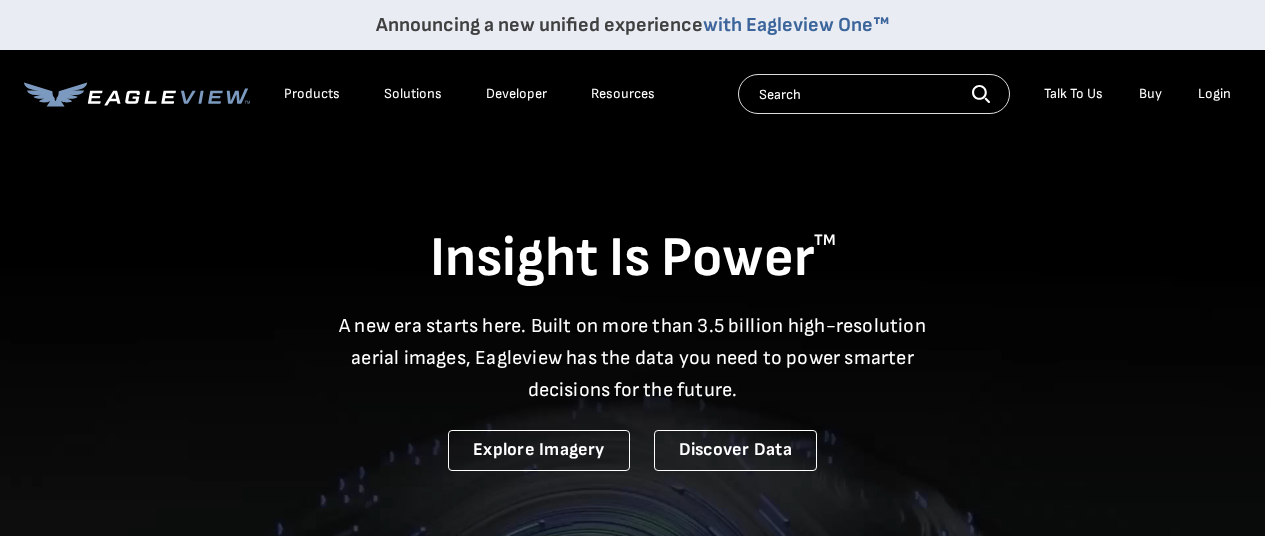 scroll, scrollTop: 0, scrollLeft: 0, axis: both 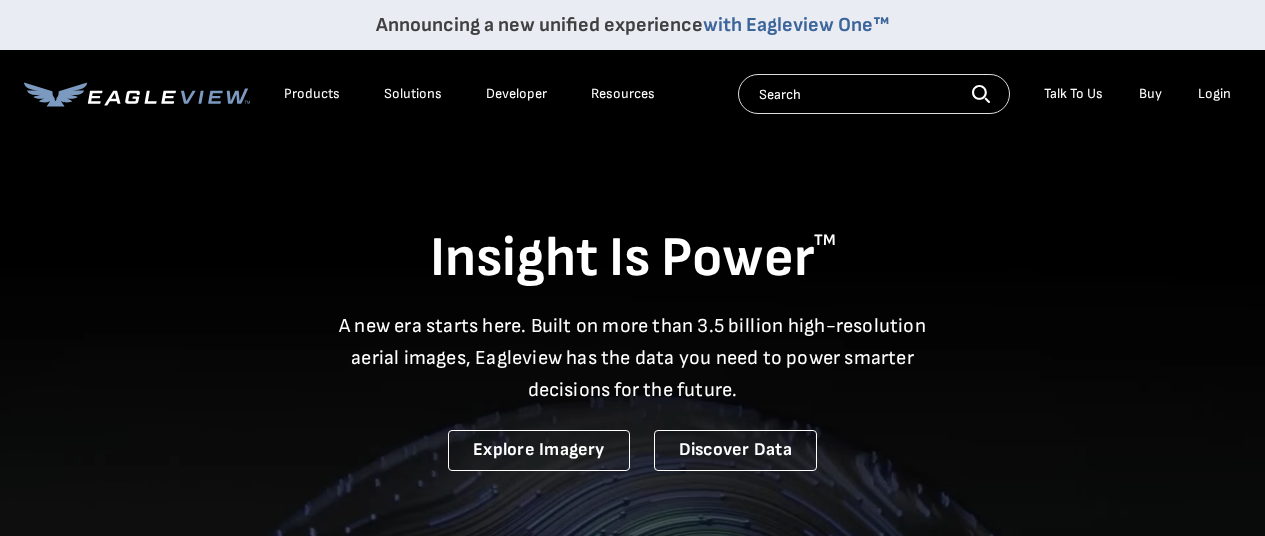 click on "Login" at bounding box center (1214, 94) 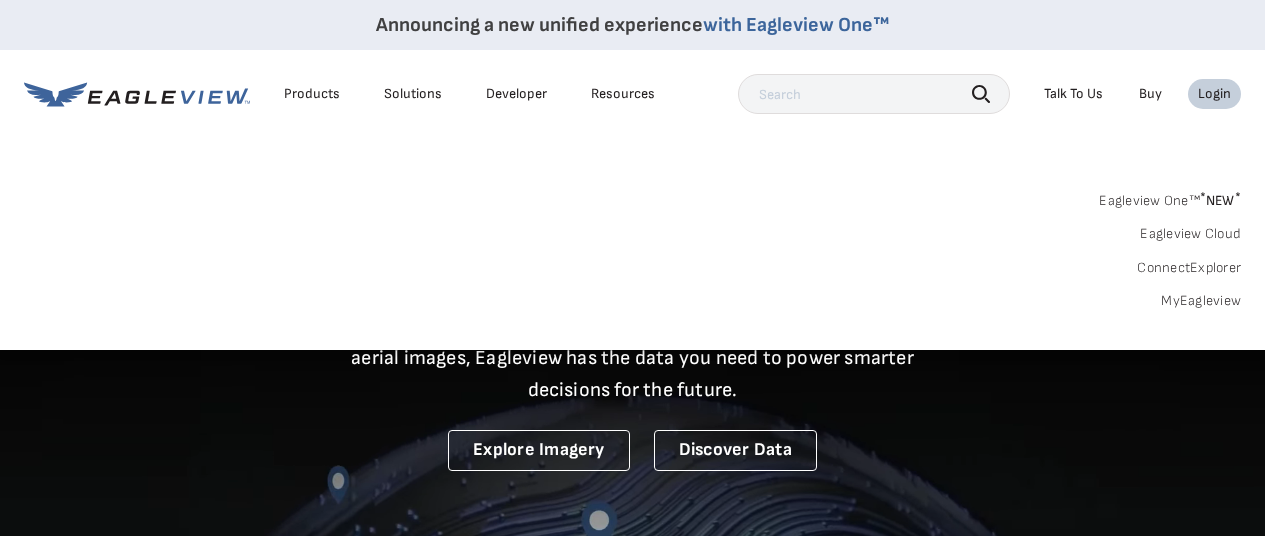 click on "MyEagleview" at bounding box center (1201, 301) 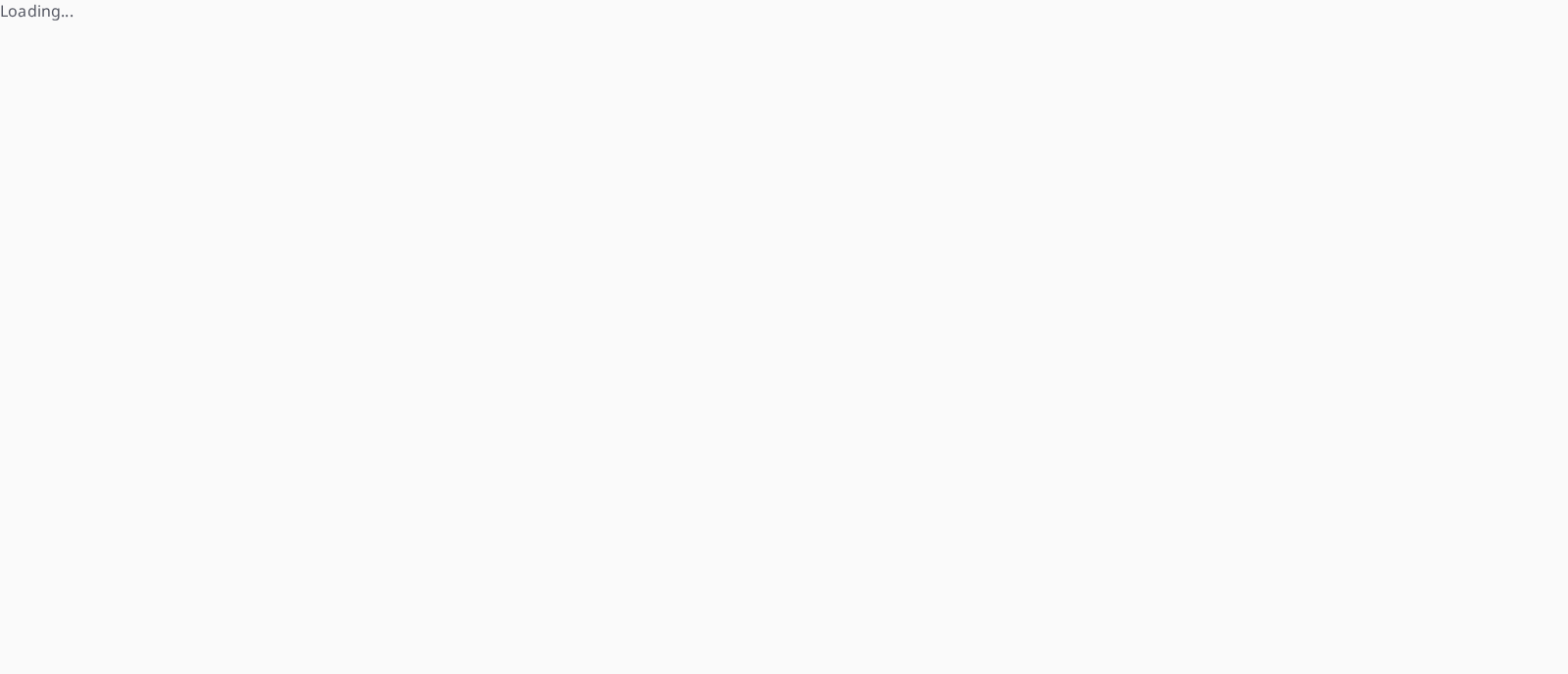 scroll, scrollTop: 0, scrollLeft: 0, axis: both 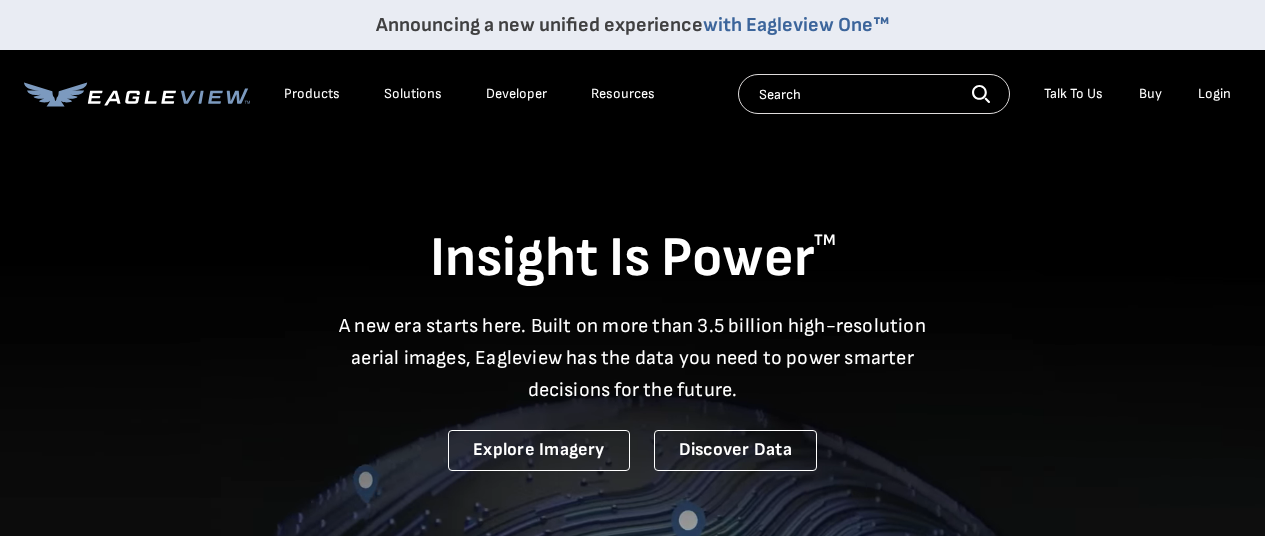 click on "Login" at bounding box center [1214, 94] 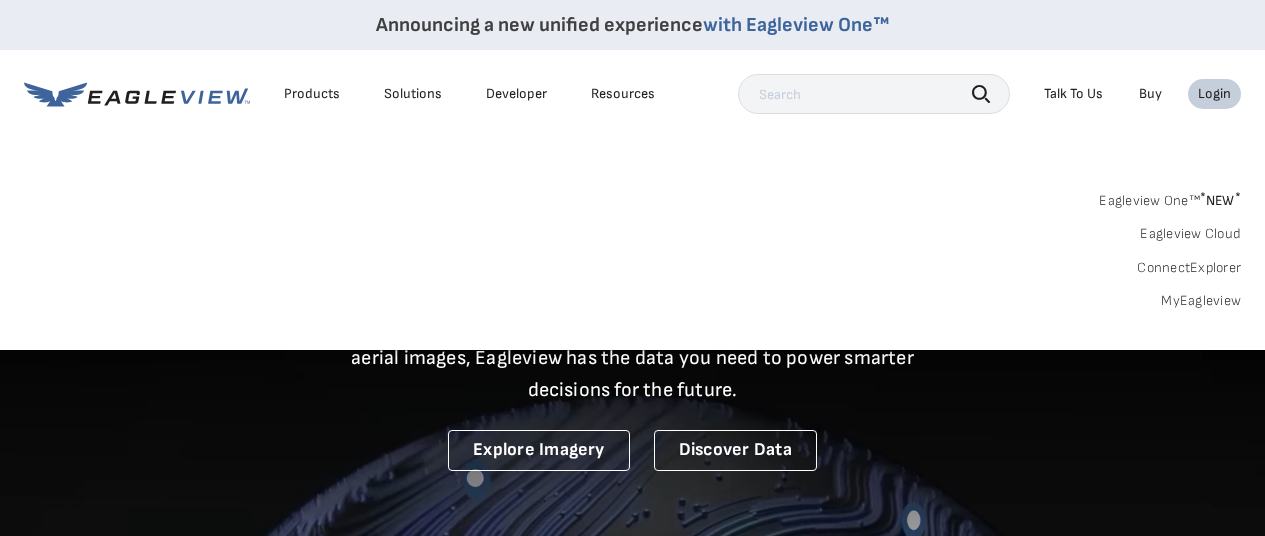 click on "MyEagleview" at bounding box center [1201, 301] 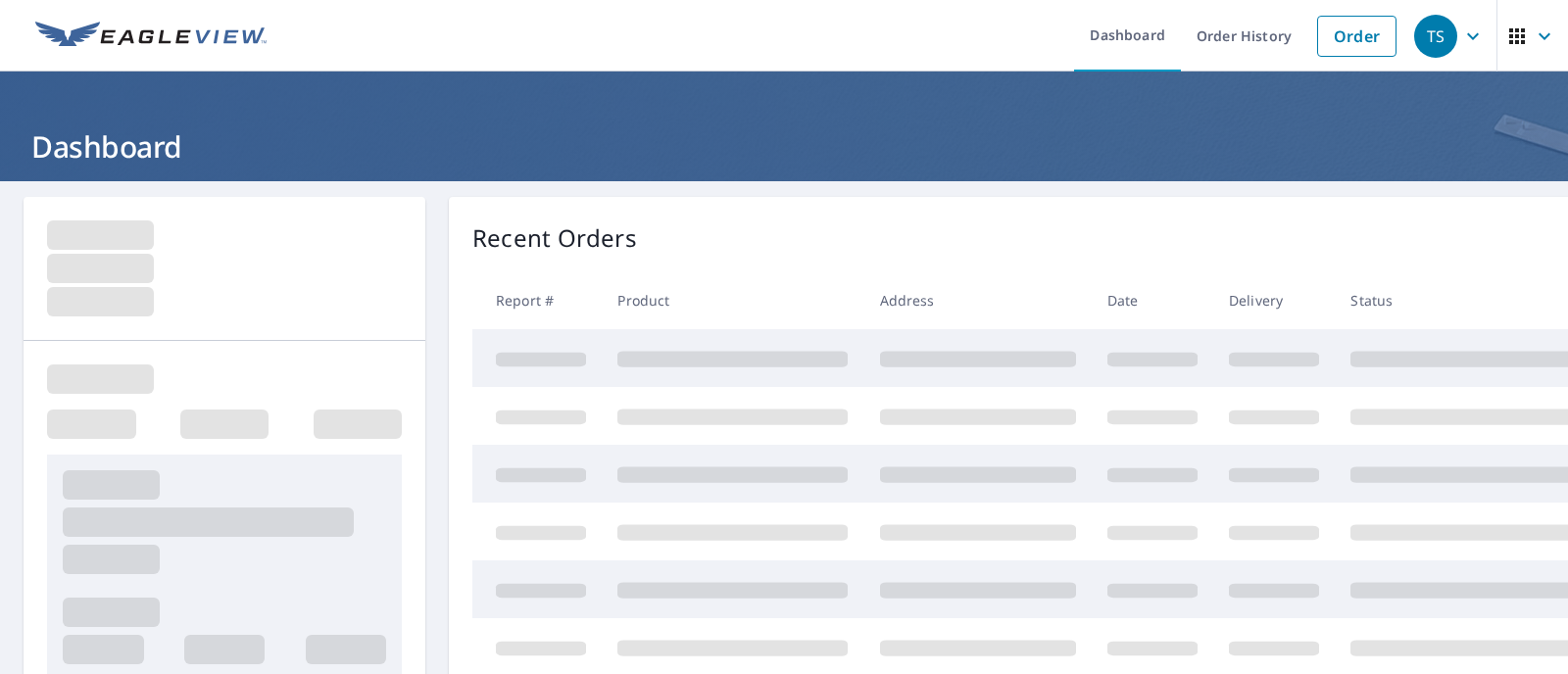scroll, scrollTop: 0, scrollLeft: 0, axis: both 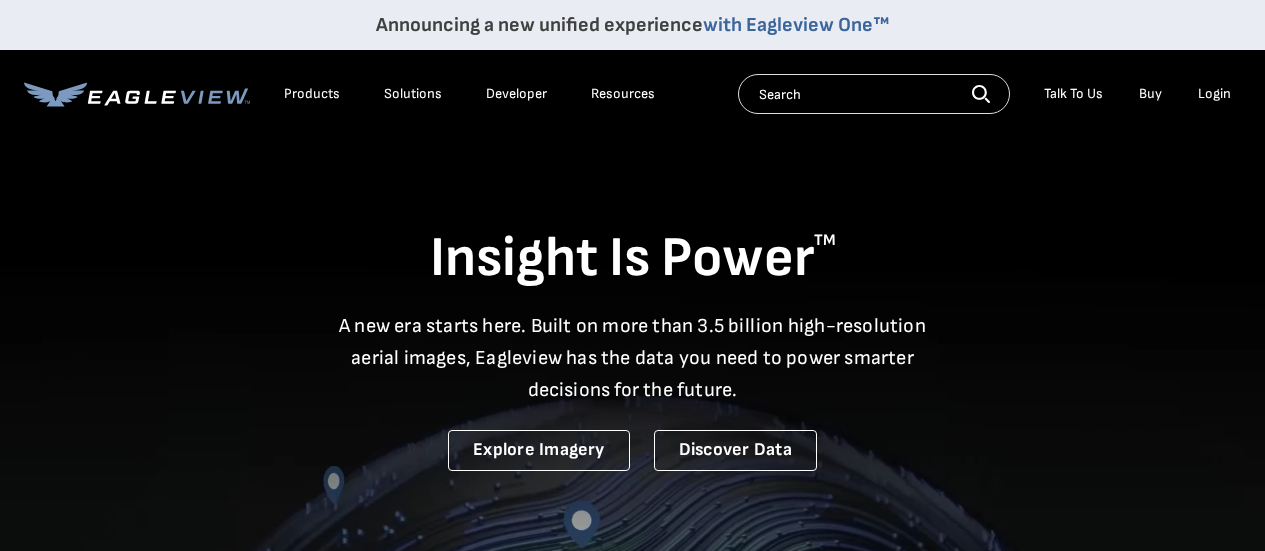 click on "Login" at bounding box center (1214, 94) 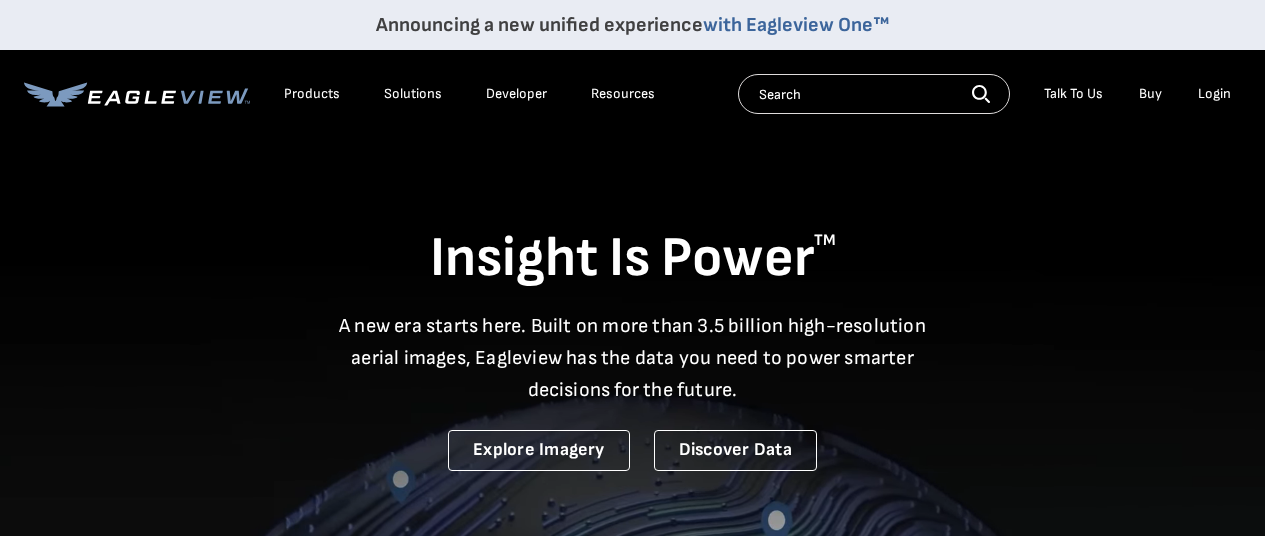 click on "Login" at bounding box center [1214, 94] 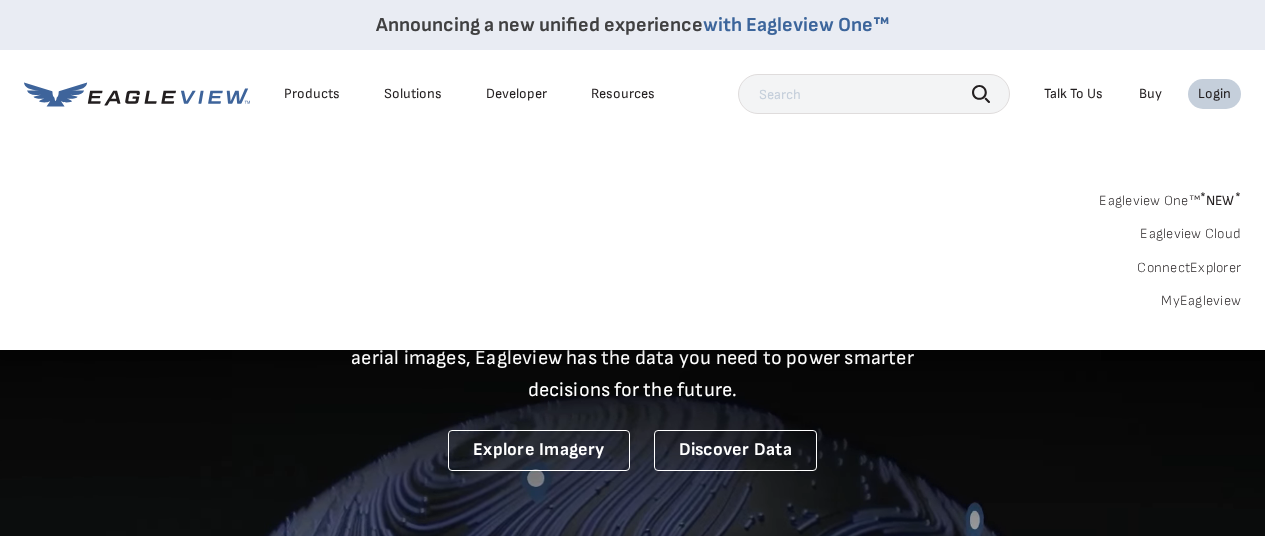 click on "MyEagleview" at bounding box center [1201, 301] 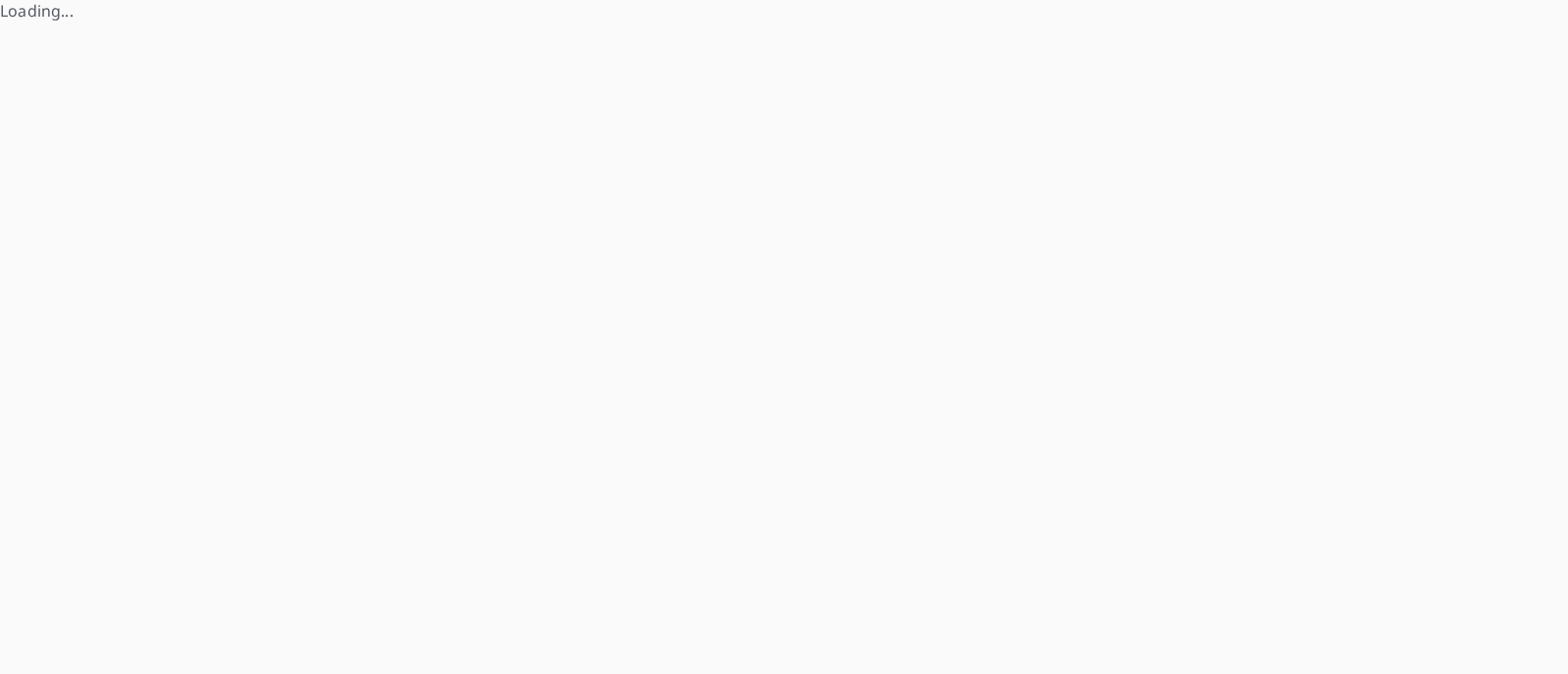 scroll, scrollTop: 0, scrollLeft: 0, axis: both 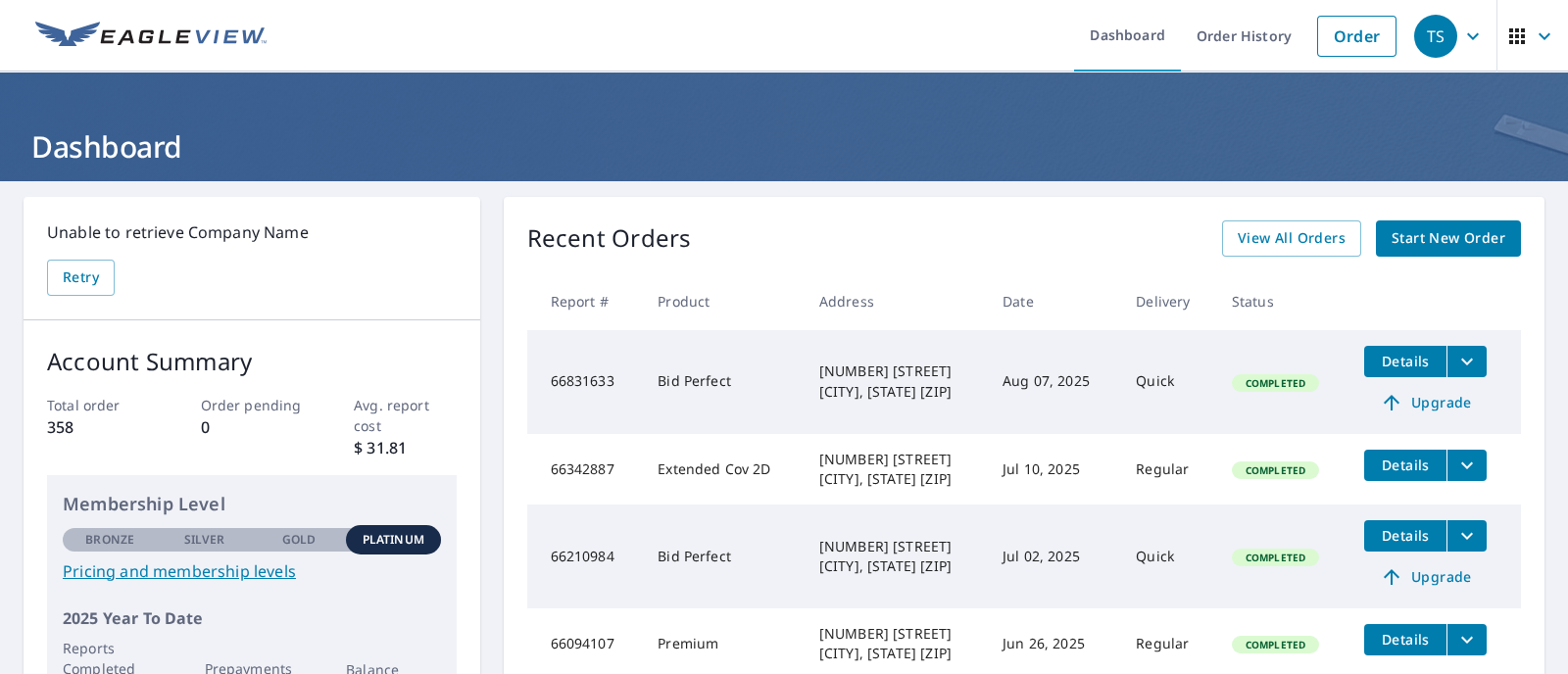 click 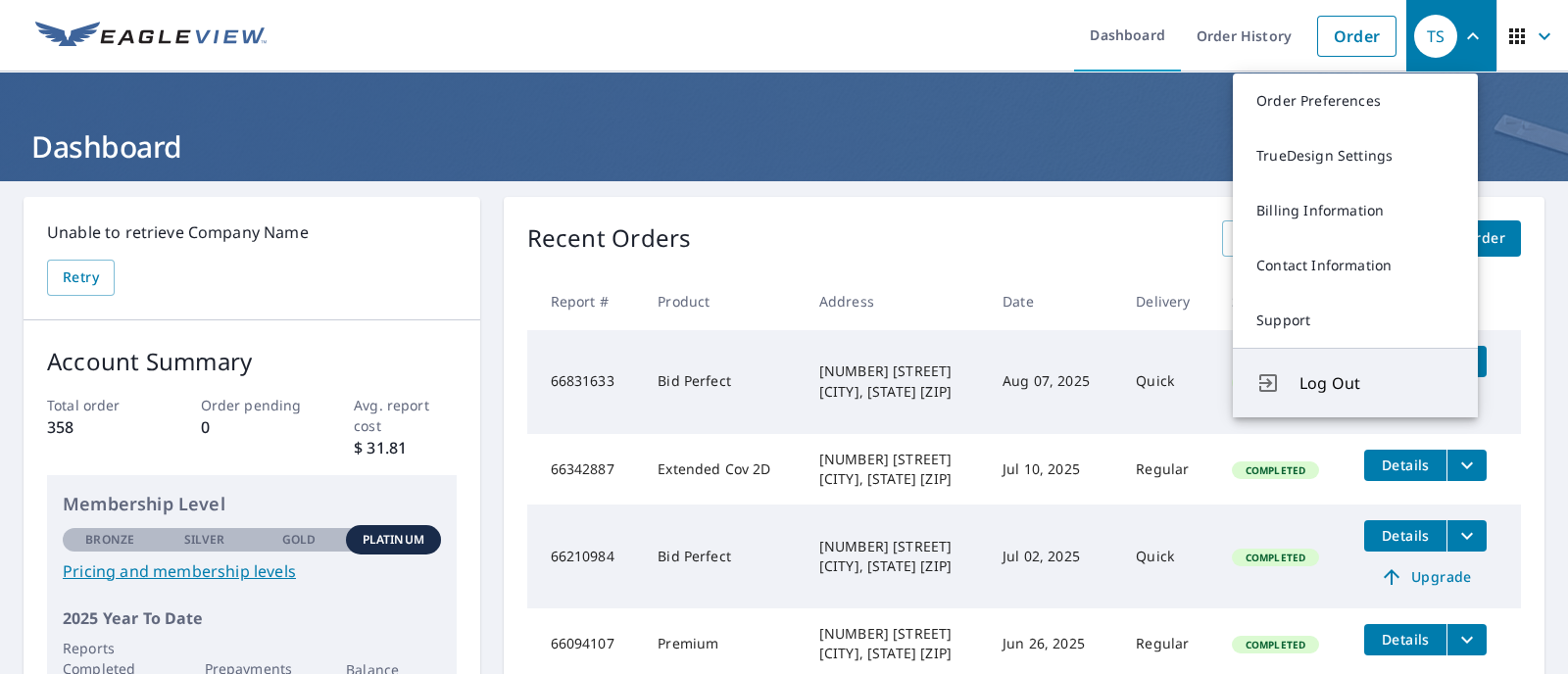 click on "Log Out" at bounding box center (1377, 383) 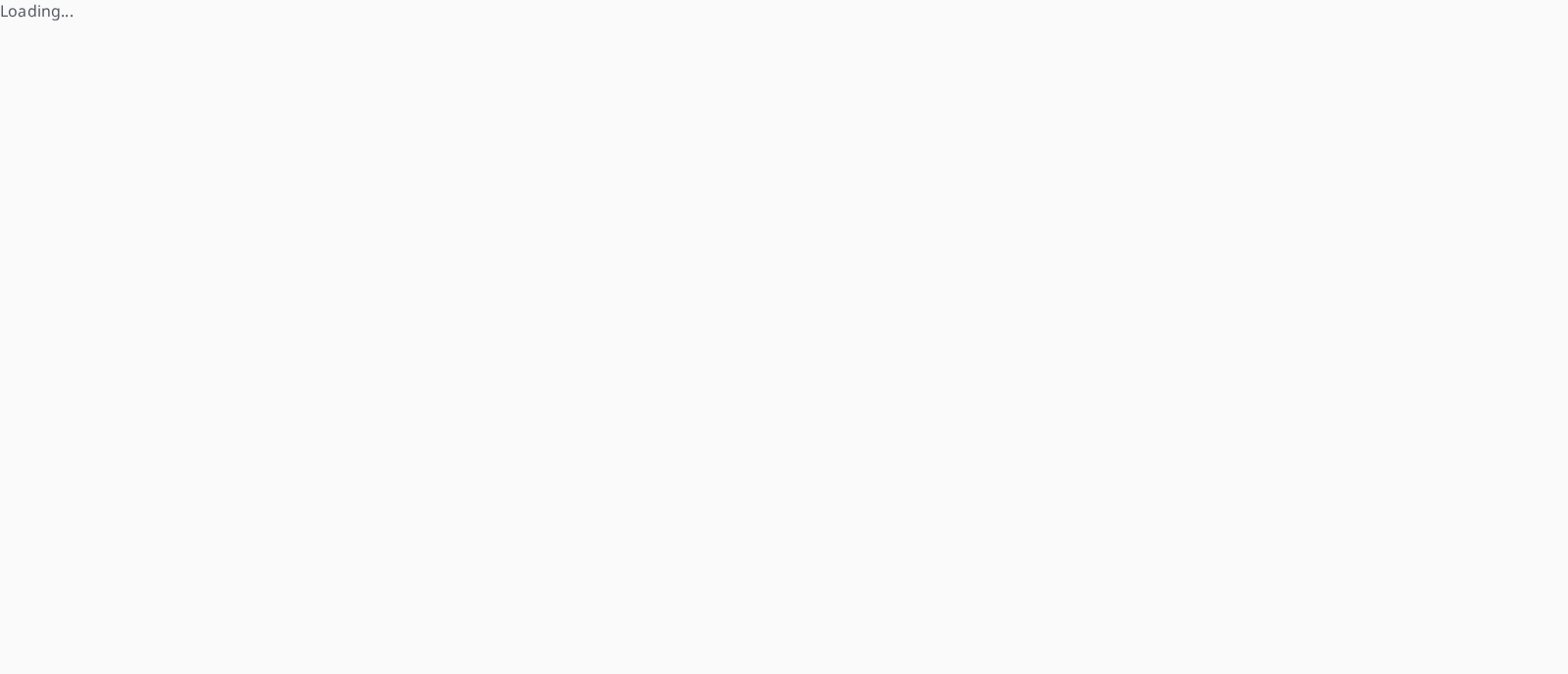 scroll, scrollTop: 0, scrollLeft: 0, axis: both 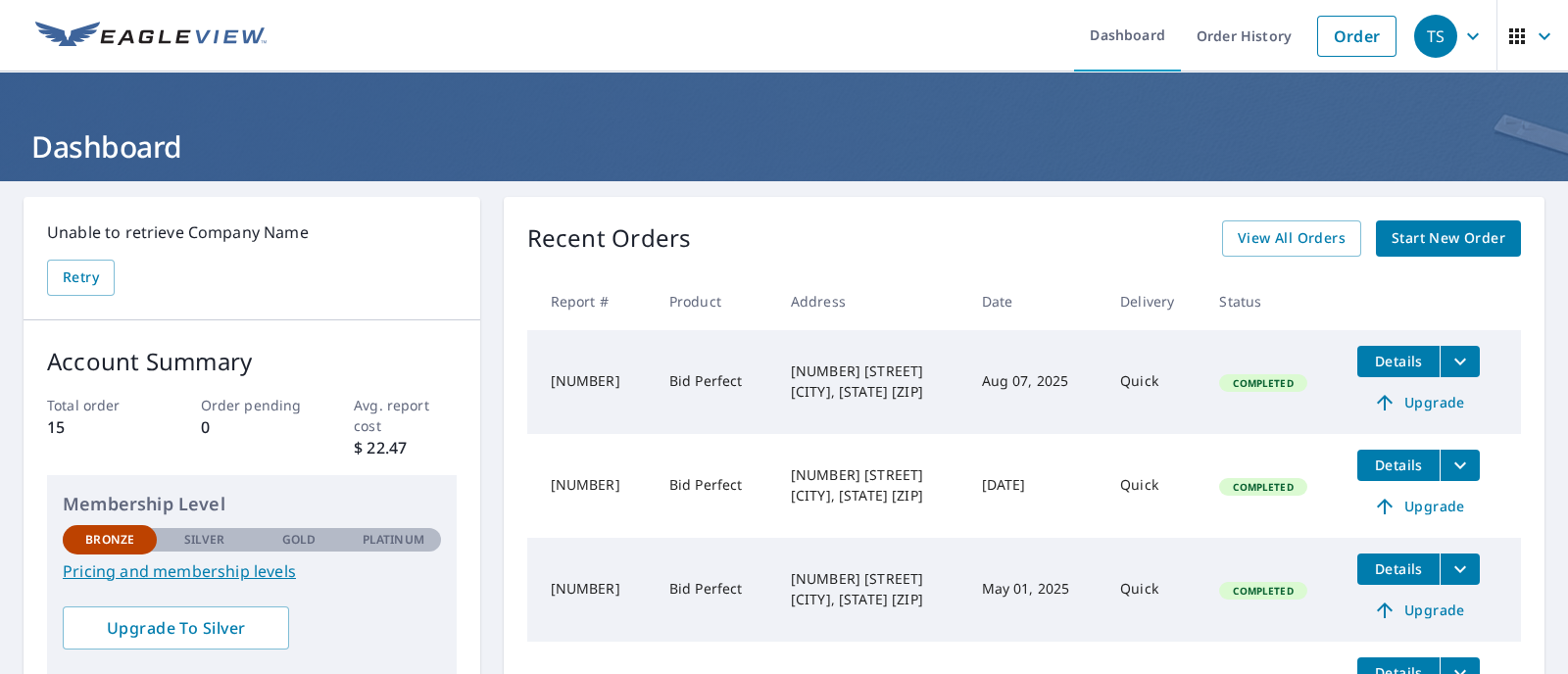 click 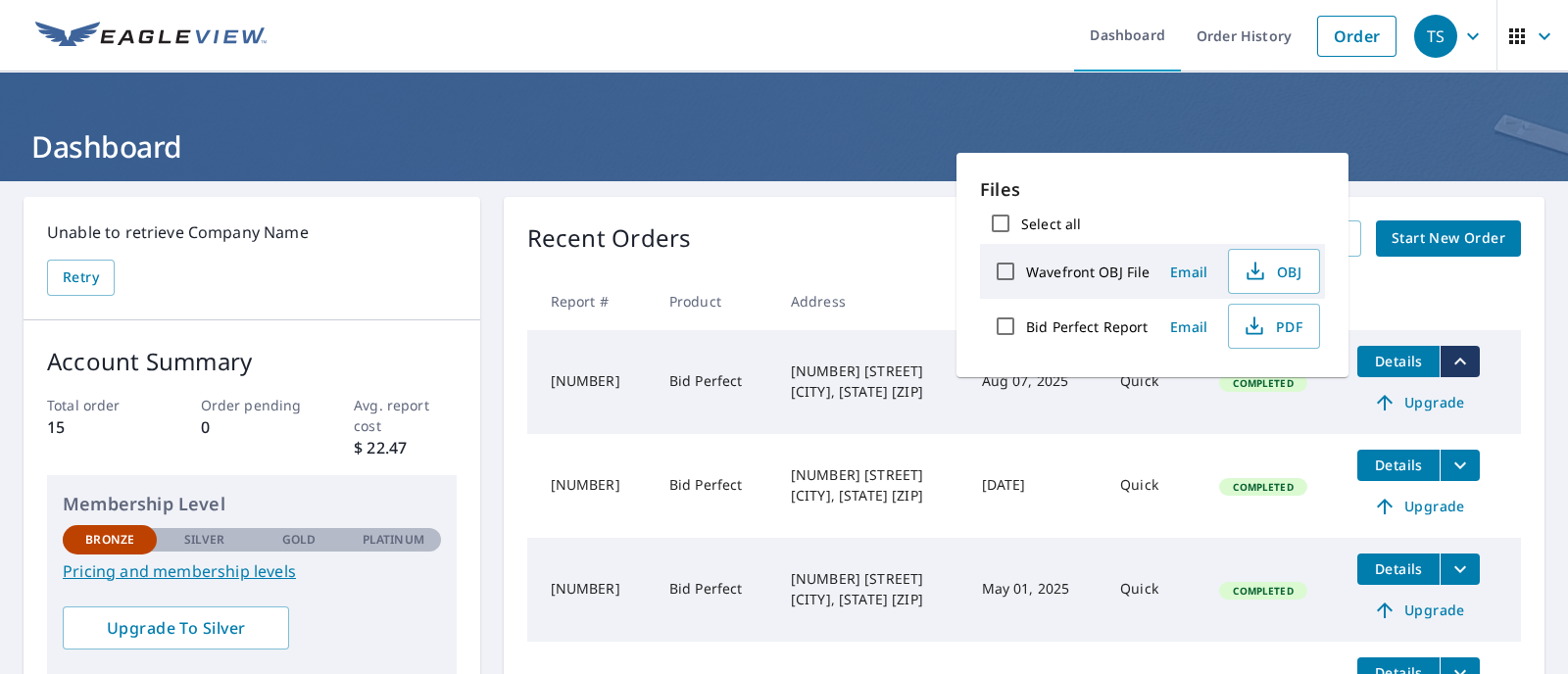click on "Bid Perfect Report" at bounding box center [1087, 326] 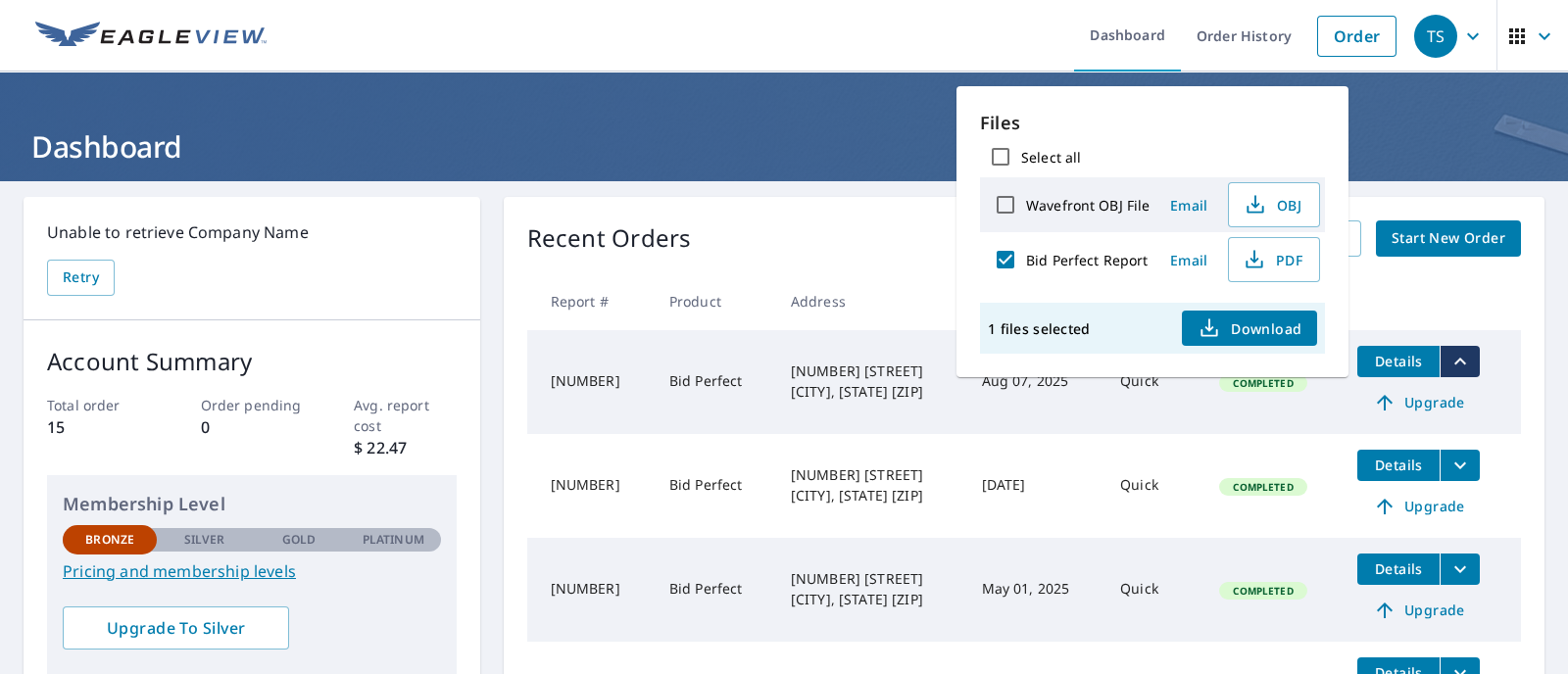 click on "Wavefront OBJ File" at bounding box center [1088, 205] 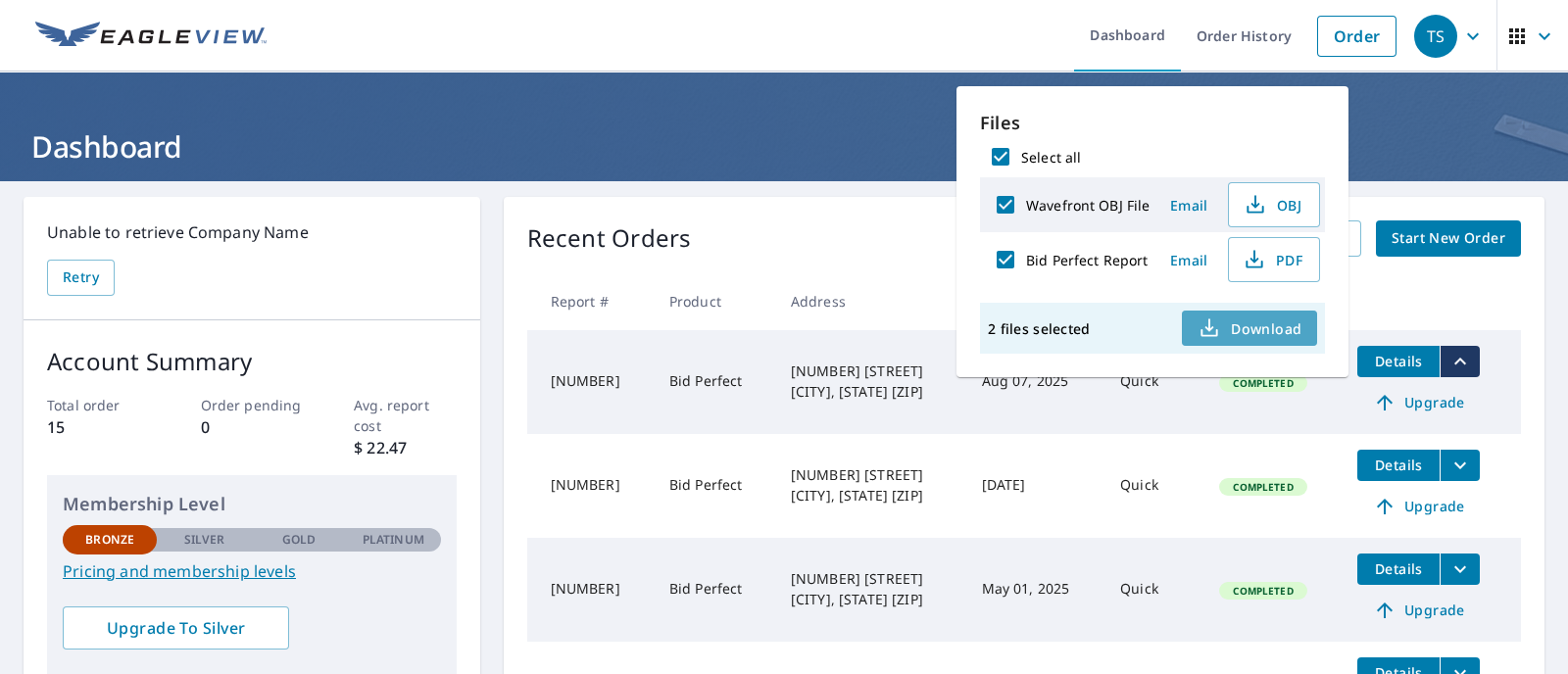 click on "Download" at bounding box center (1250, 328) 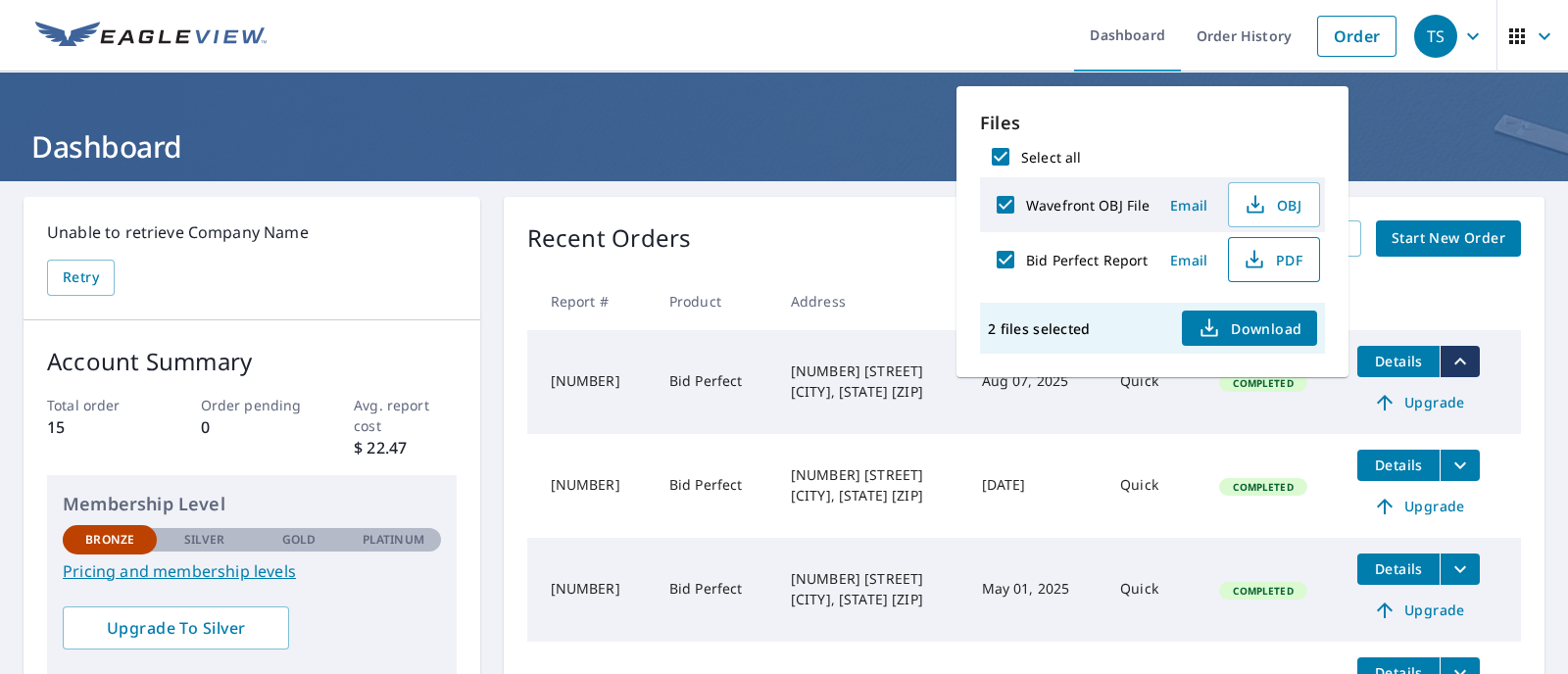 click 